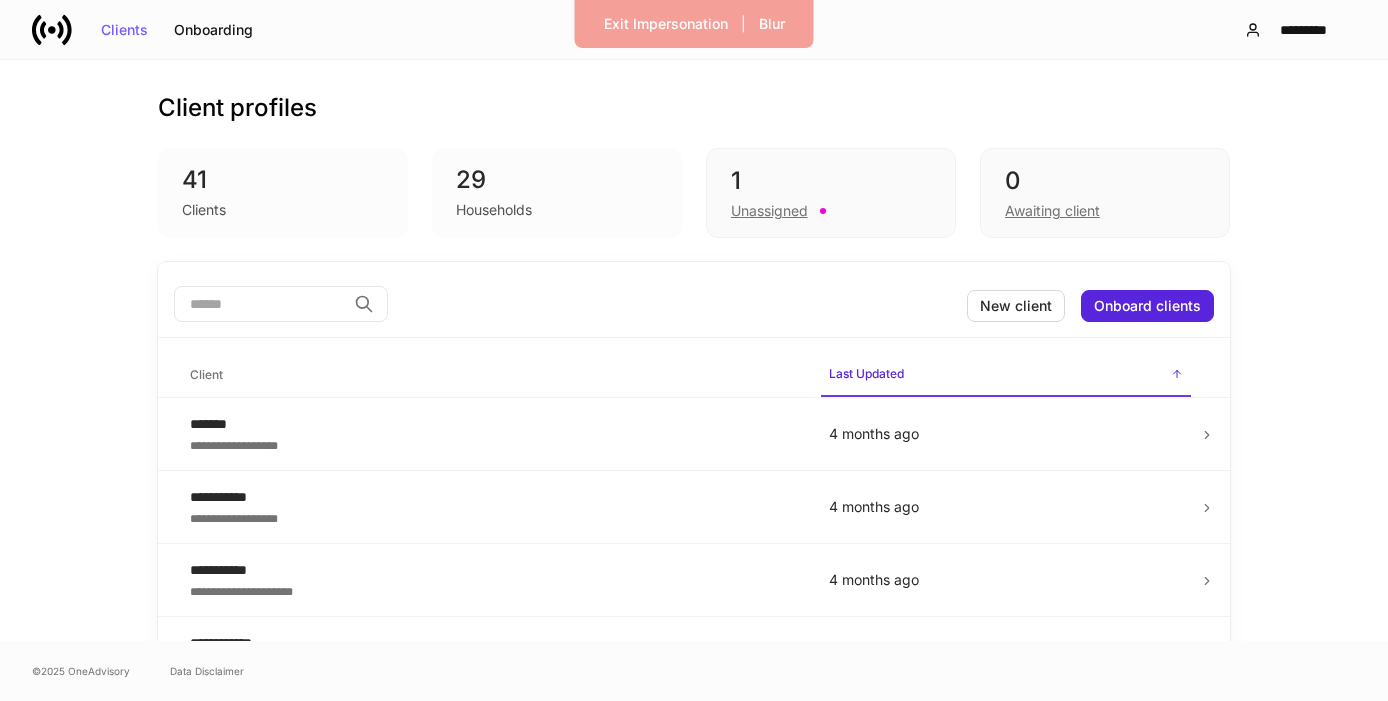 scroll, scrollTop: 0, scrollLeft: 0, axis: both 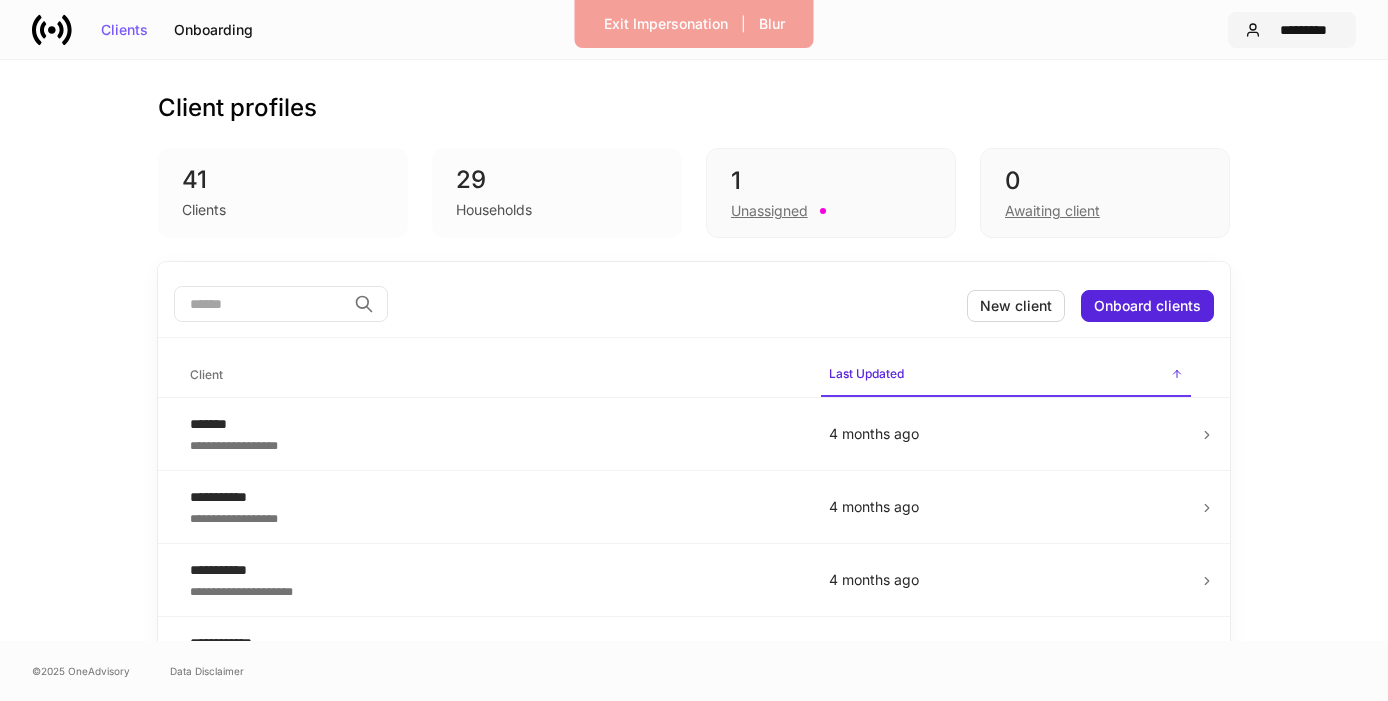 click on "*********" at bounding box center (1304, 30) 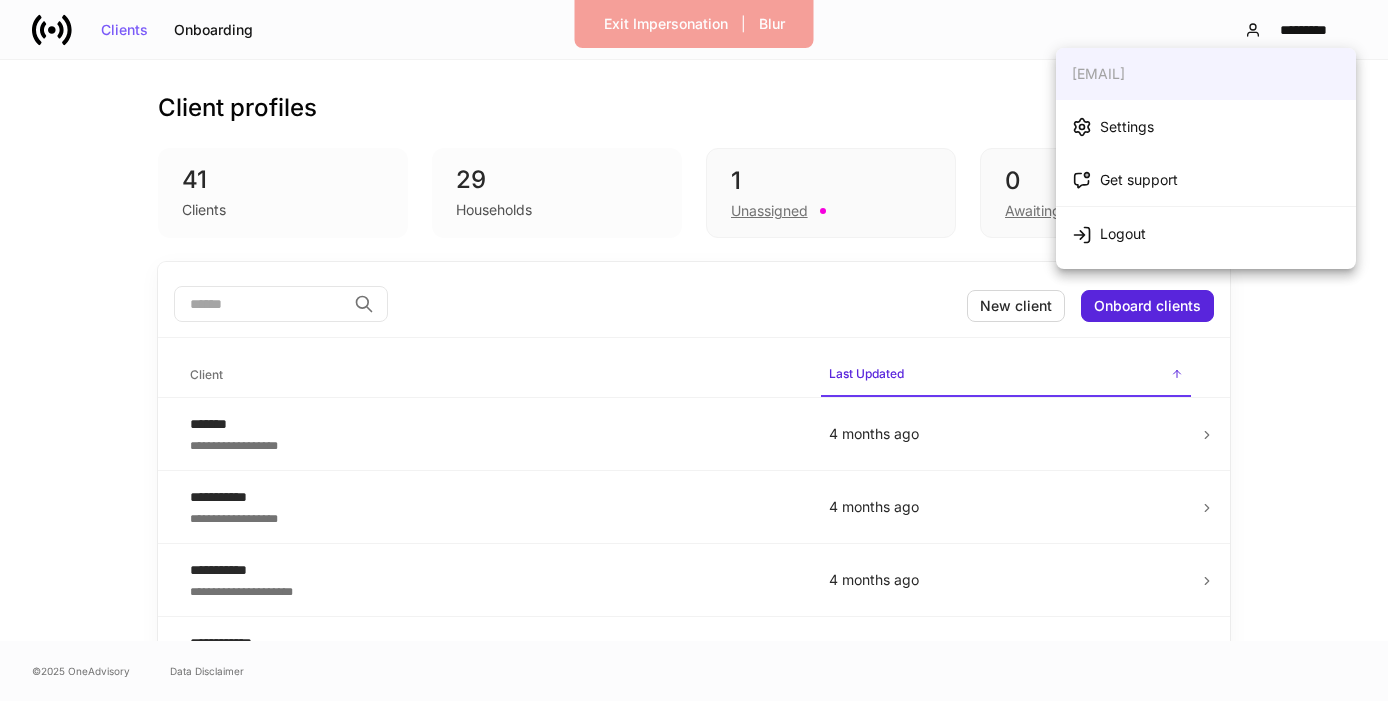 click on "Settings" at bounding box center (1206, 126) 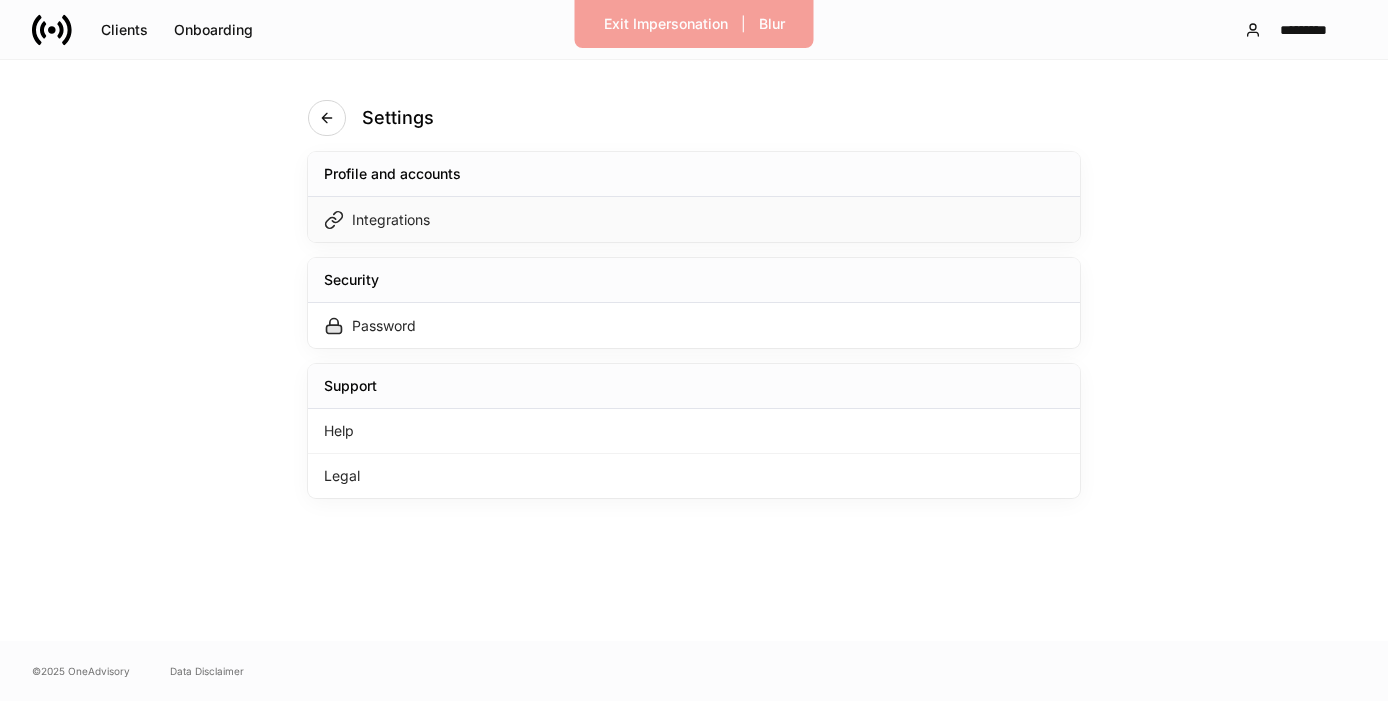 click on "Integrations" at bounding box center [694, 219] 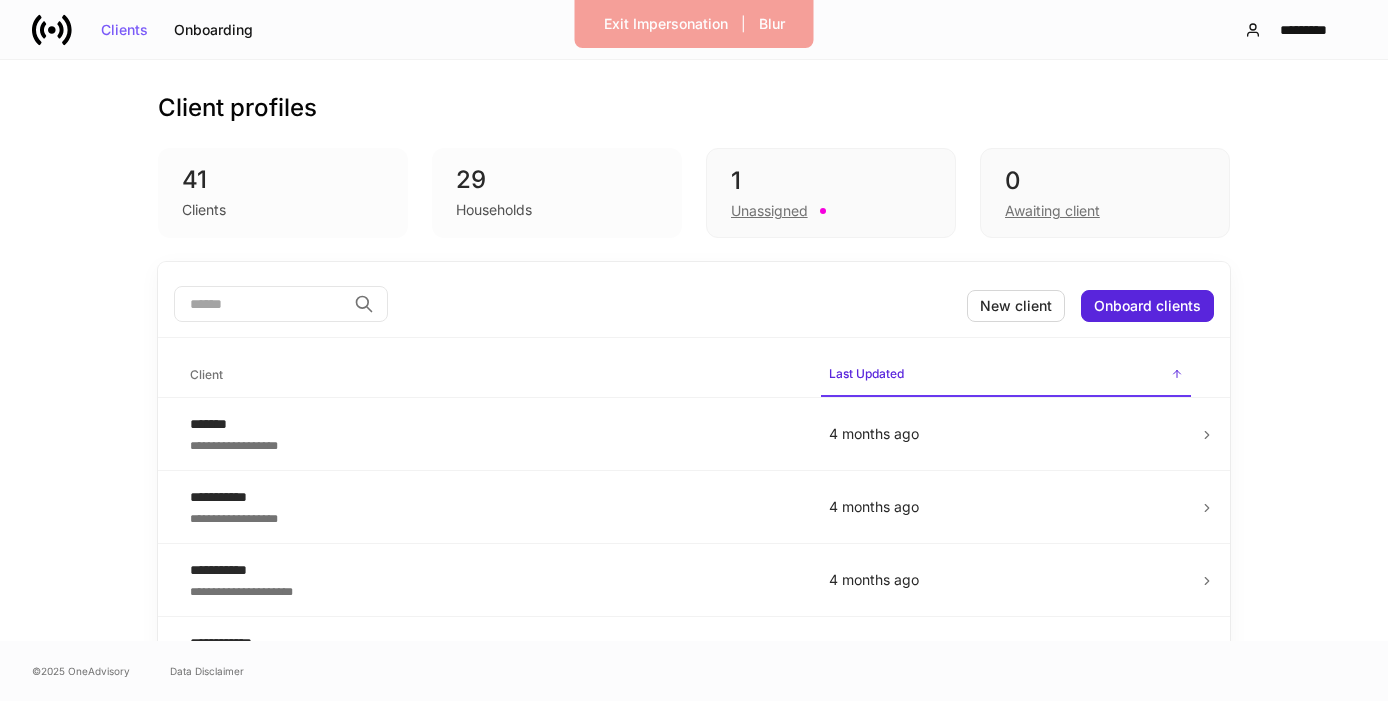scroll, scrollTop: 0, scrollLeft: 0, axis: both 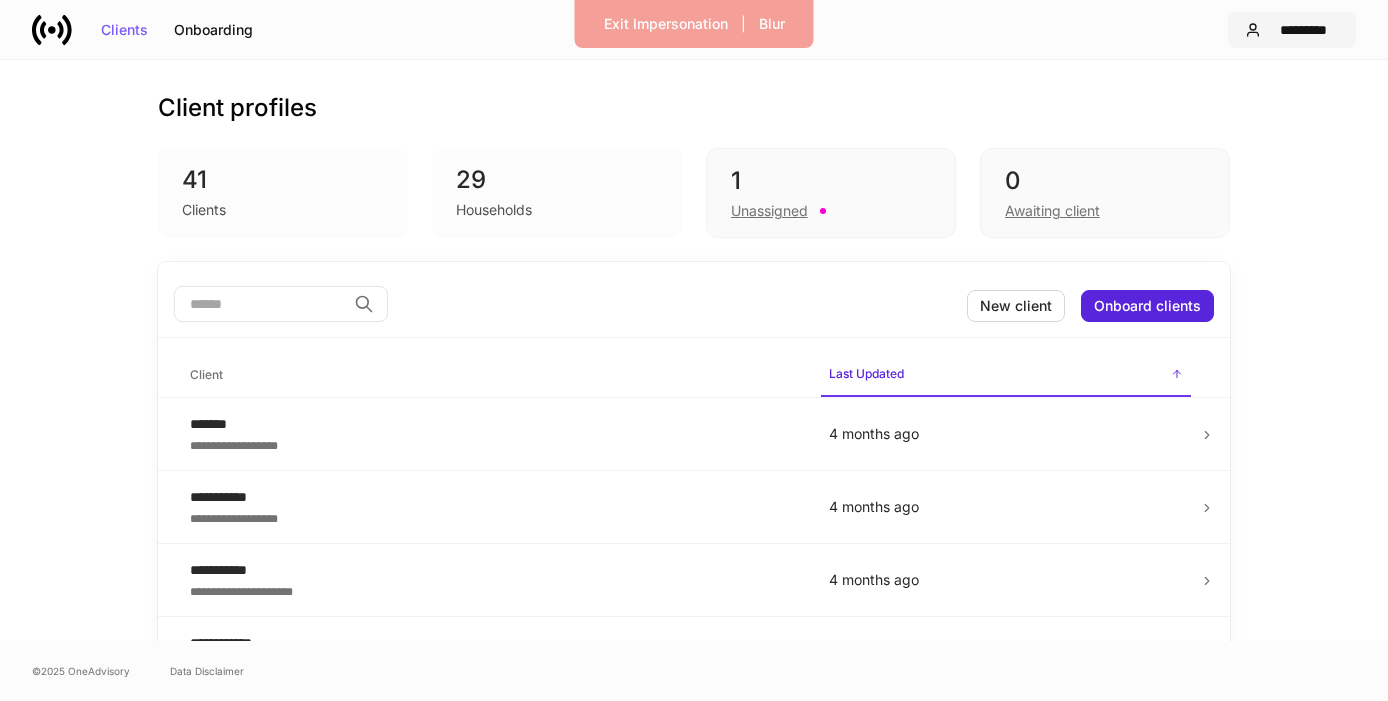 click on "*********" at bounding box center [1292, 30] 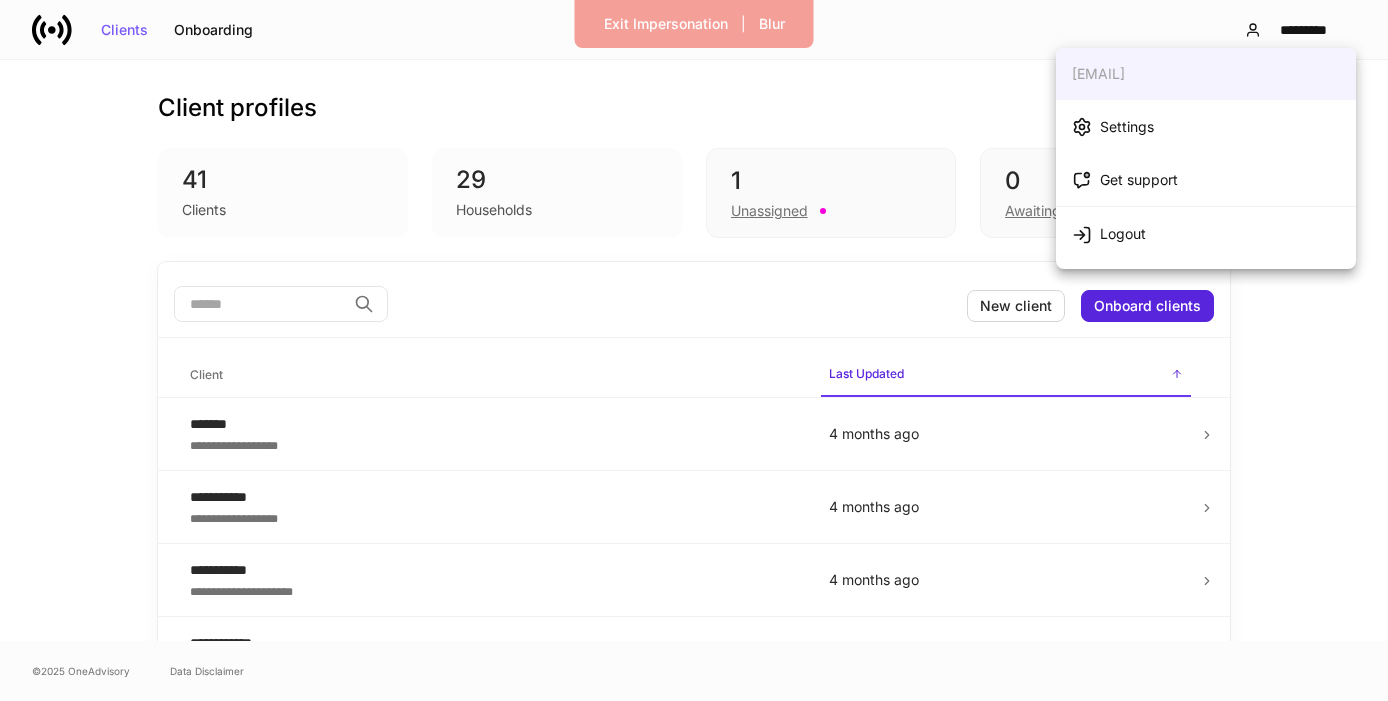 click on "Settings" at bounding box center (1206, 126) 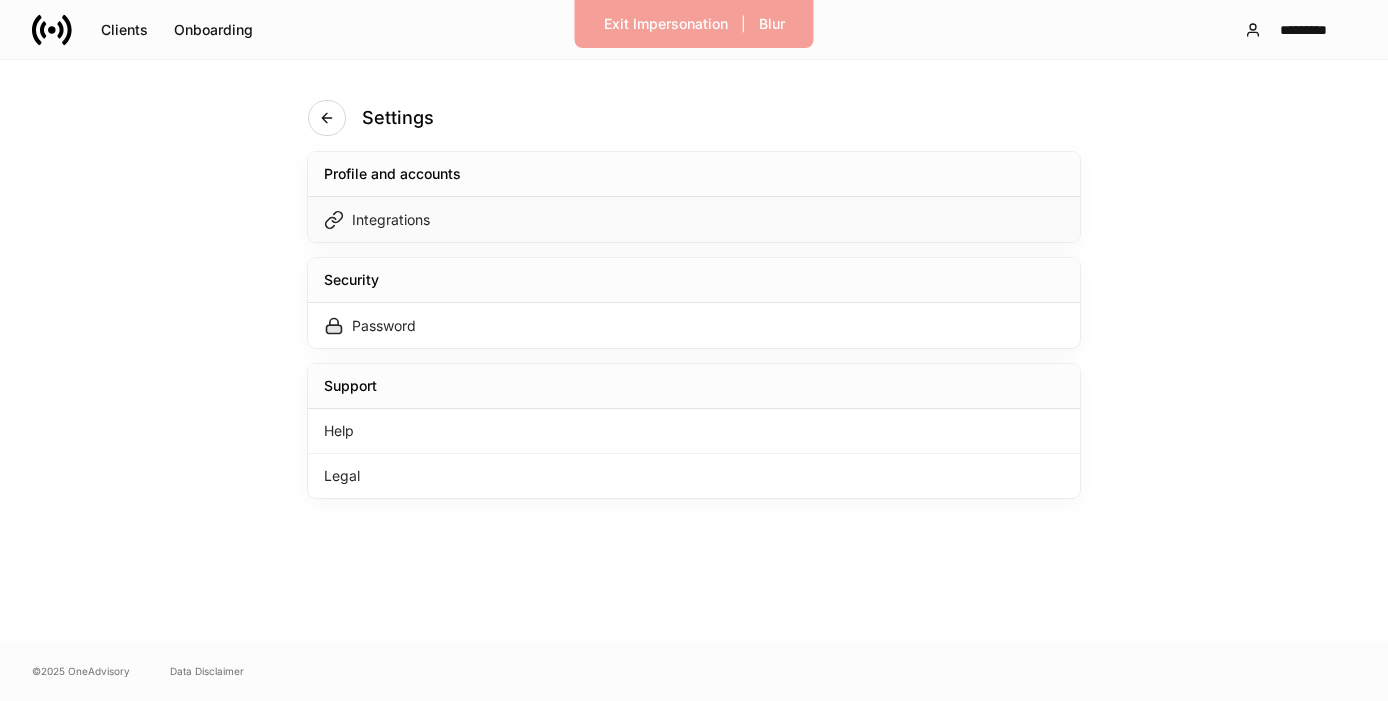 drag, startPoint x: 749, startPoint y: 191, endPoint x: 712, endPoint y: 213, distance: 43.046486 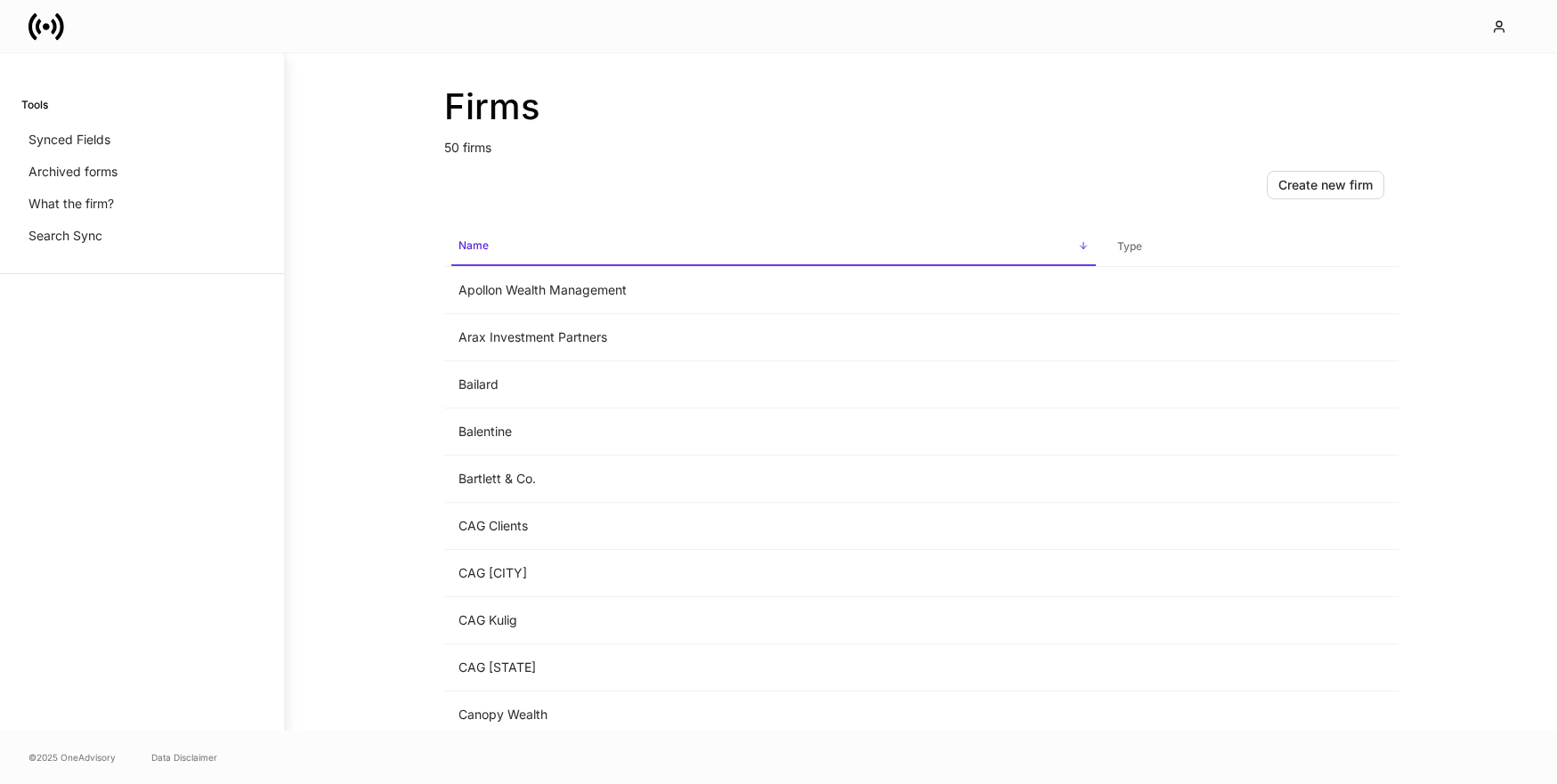 scroll, scrollTop: 0, scrollLeft: 0, axis: both 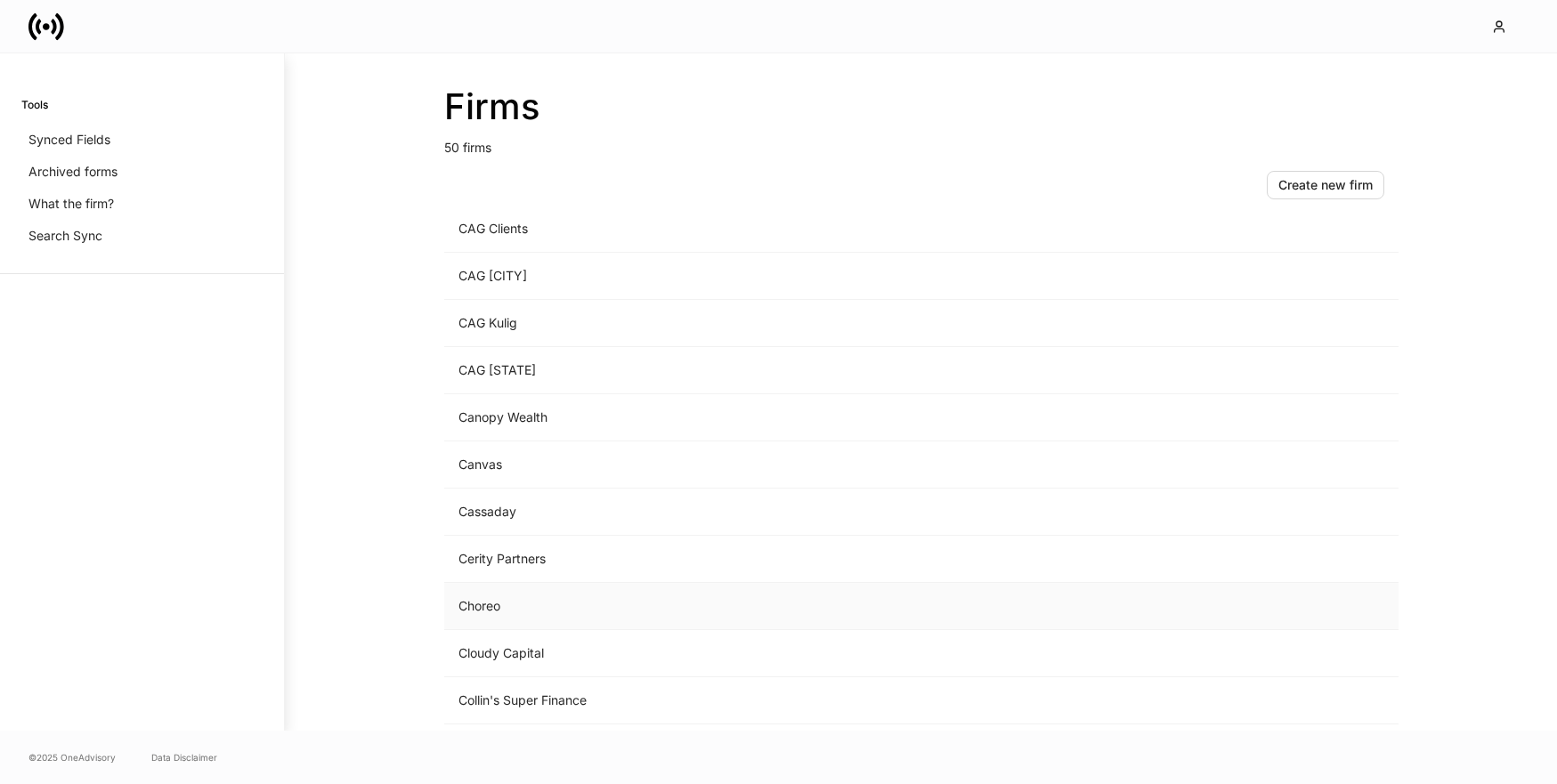 click on "Choreo" at bounding box center (774, 606) 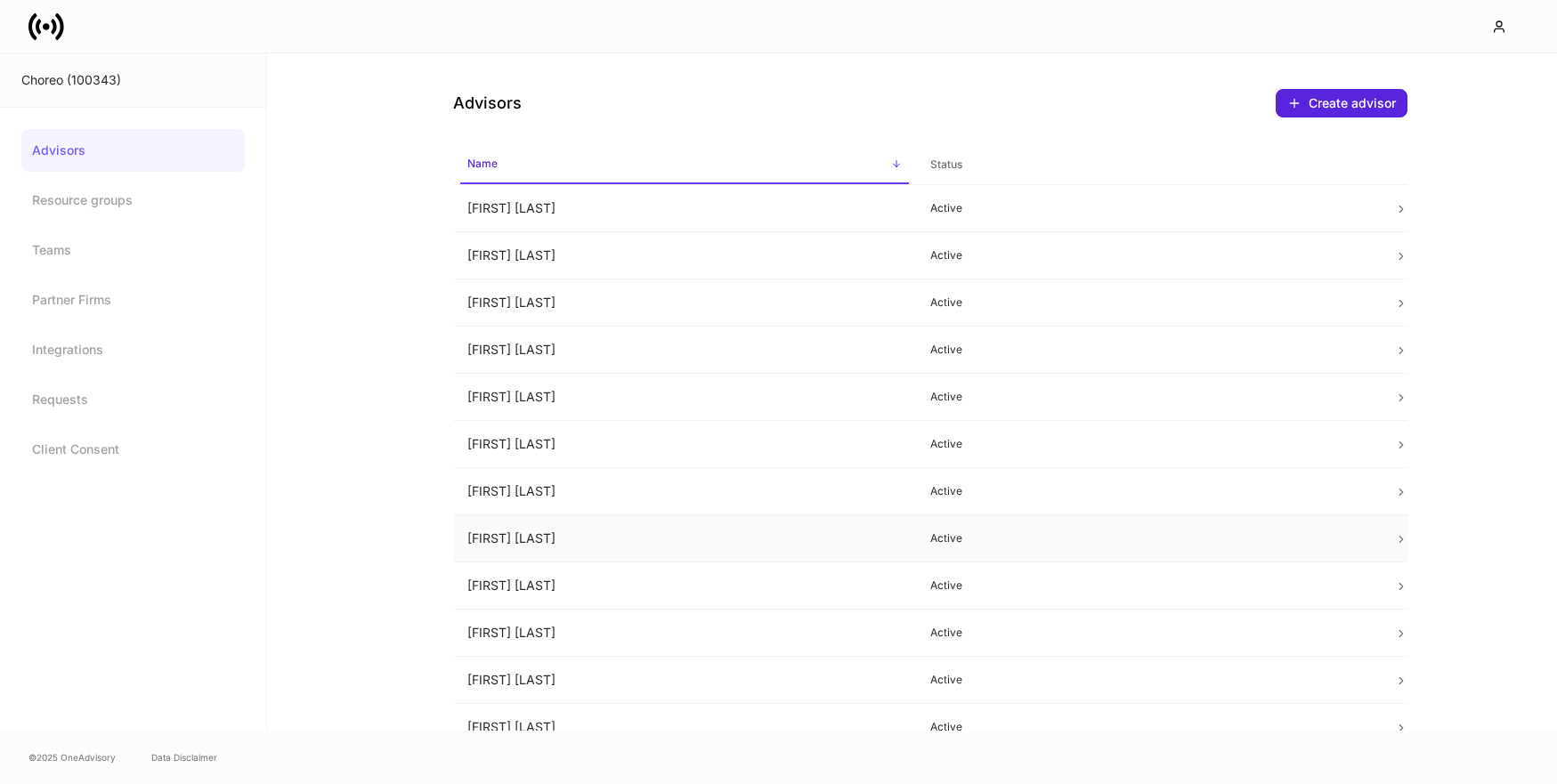 click on "[FIRST] [LAST]" at bounding box center [685, 538] 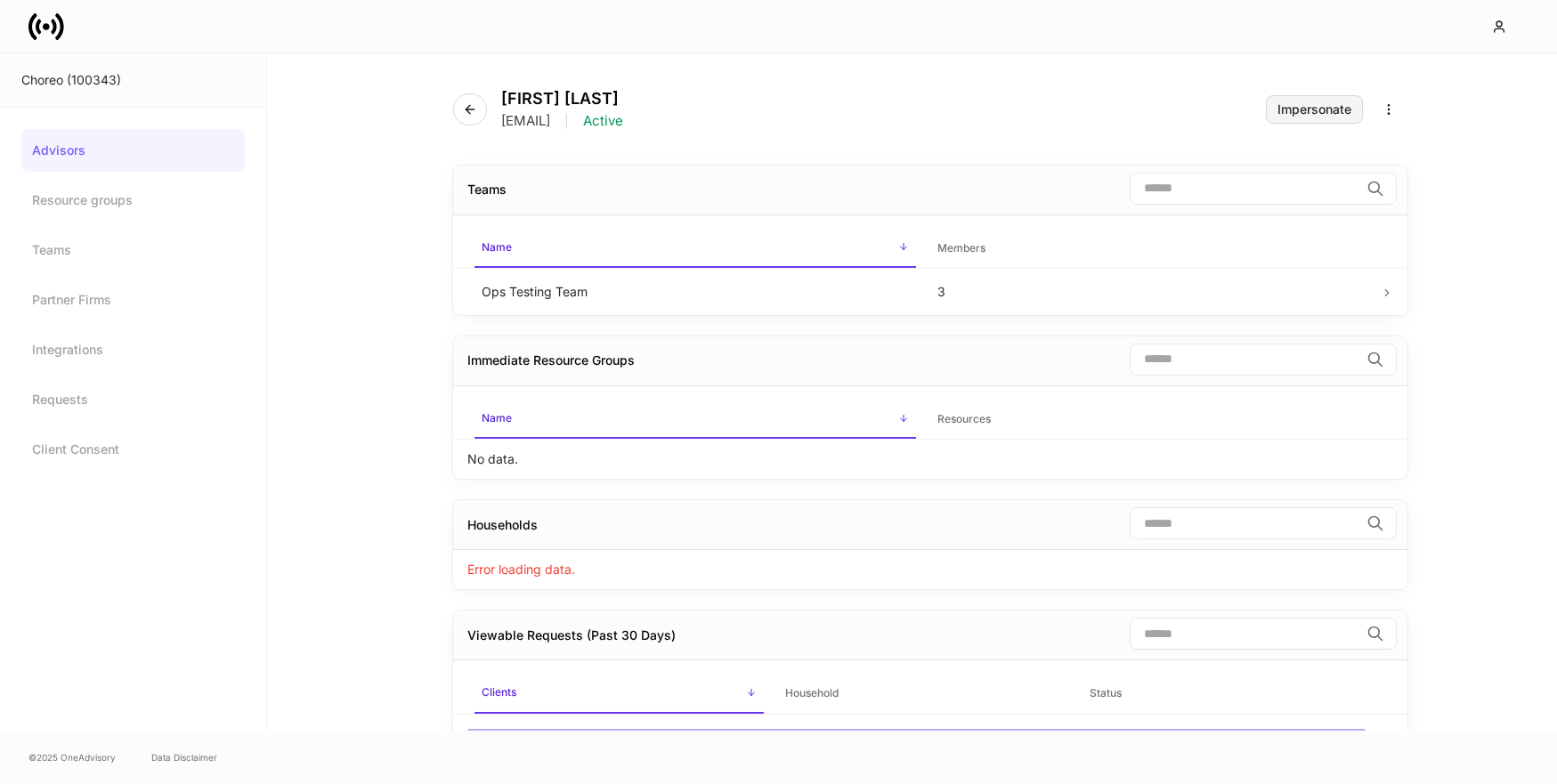 click on "Impersonate" at bounding box center [1314, 109] 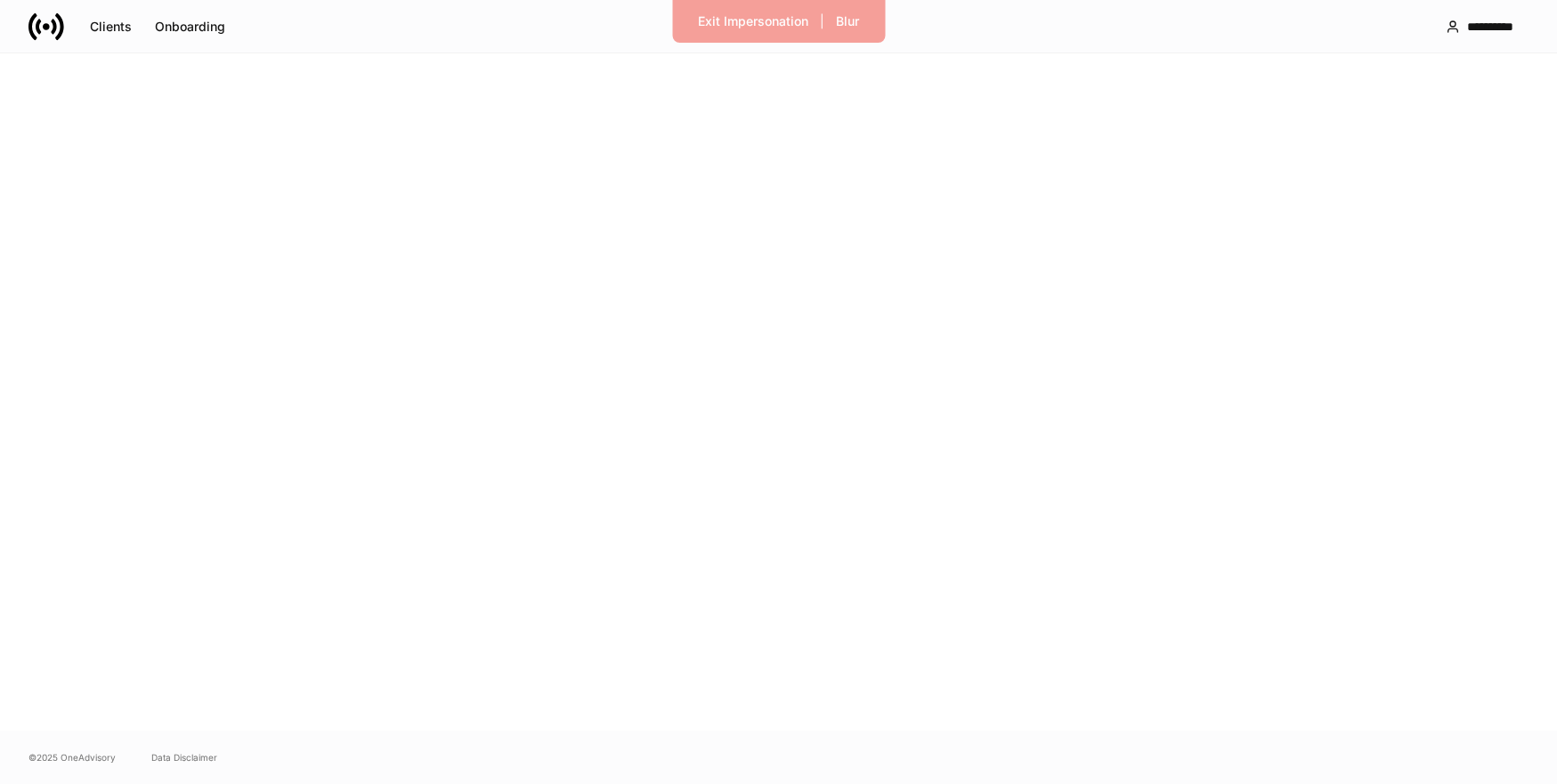 scroll, scrollTop: 0, scrollLeft: 0, axis: both 